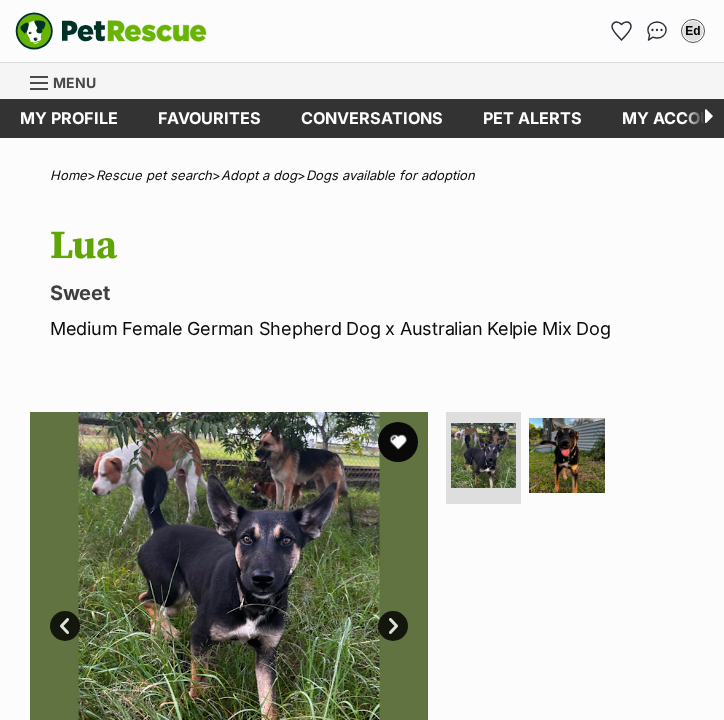 scroll, scrollTop: 0, scrollLeft: 0, axis: both 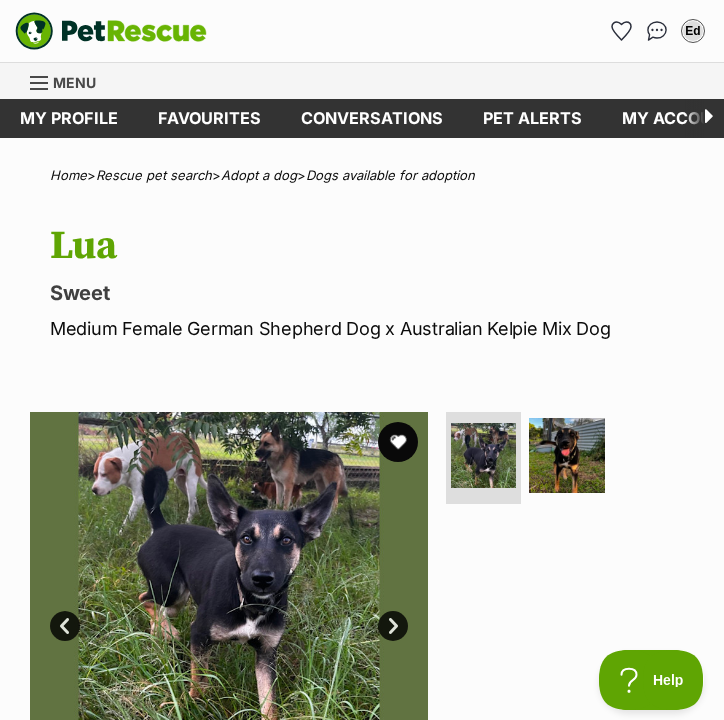 click on "Menu" at bounding box center (74, 82) 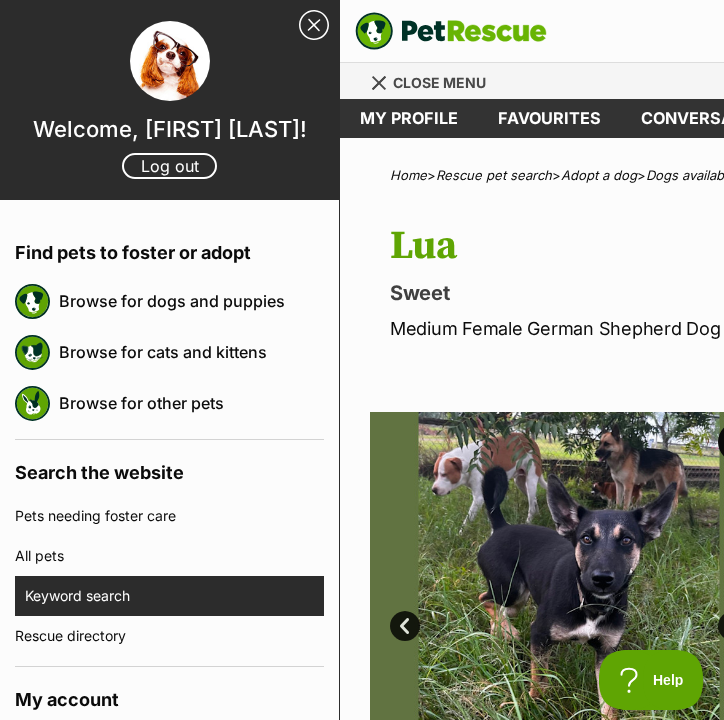 click on "Keyword search" at bounding box center [174, 596] 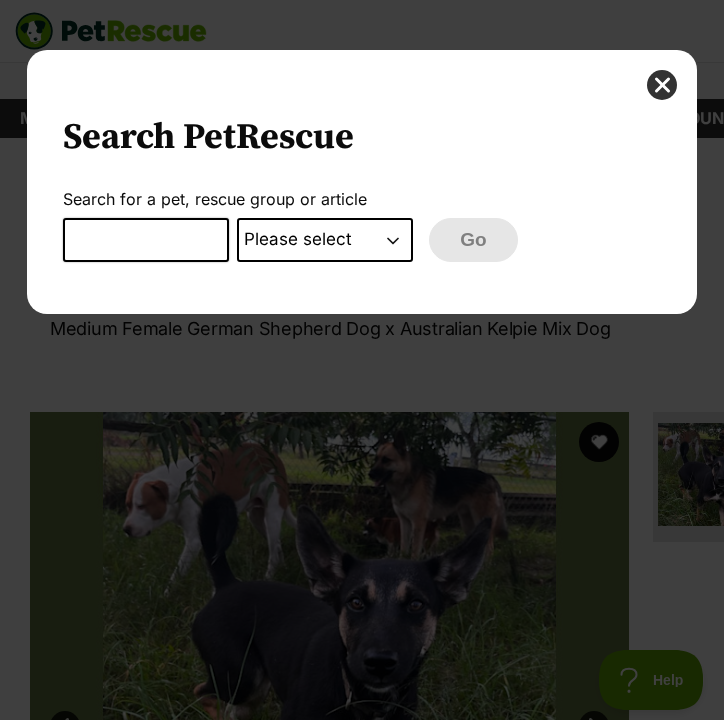 click at bounding box center [146, 240] 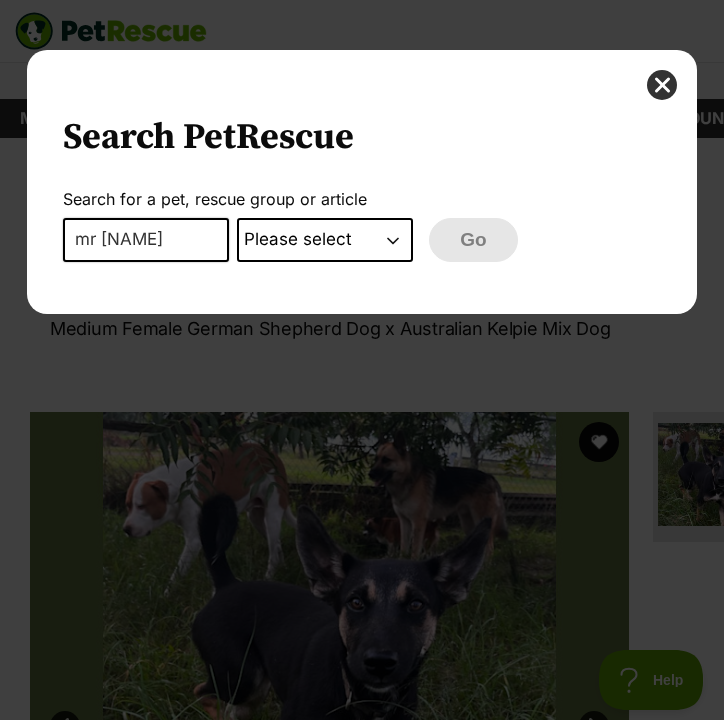type on "mr [NAME]" 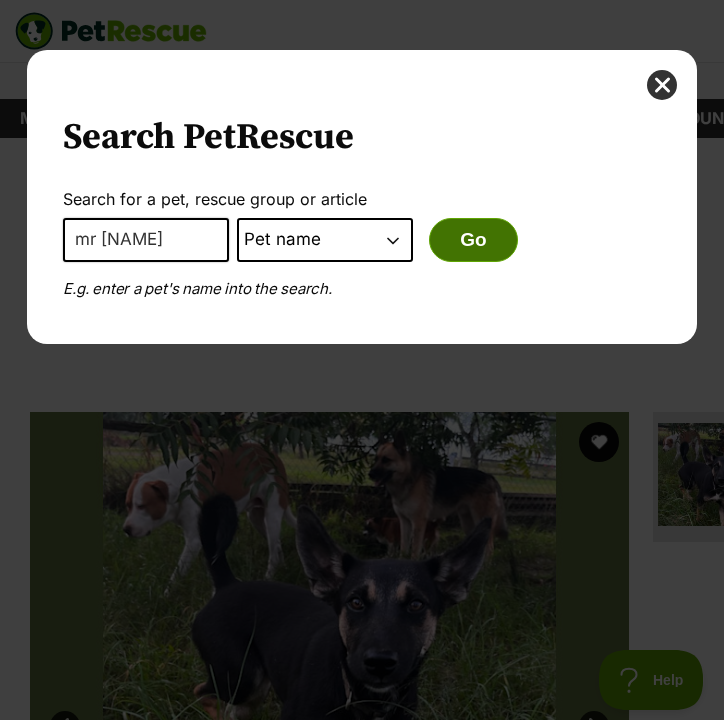 click on "Go" at bounding box center [473, 240] 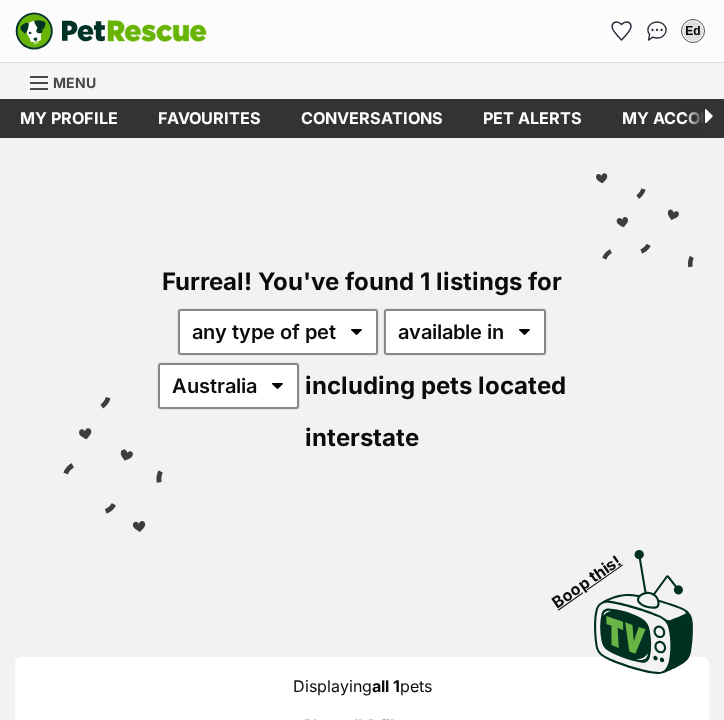 scroll, scrollTop: 0, scrollLeft: 0, axis: both 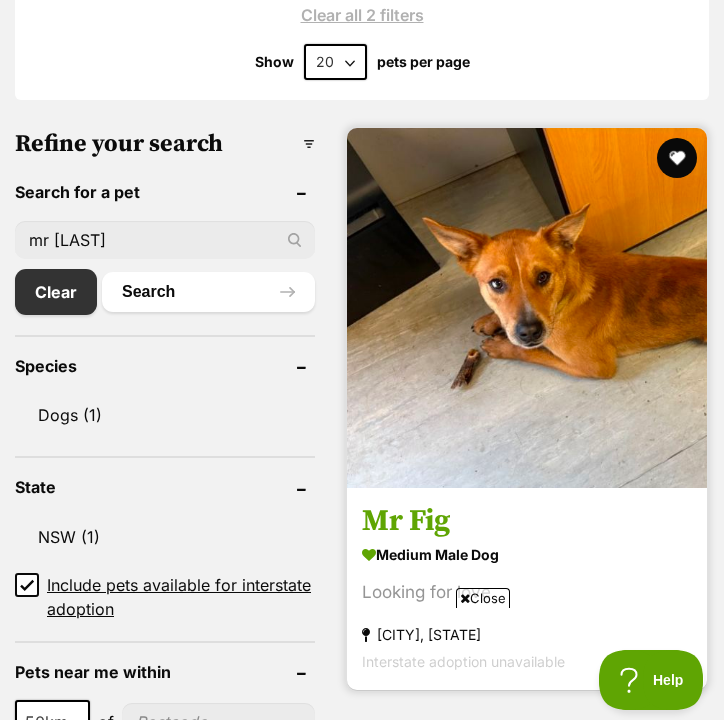 click on "Mr Fig" at bounding box center [527, 522] 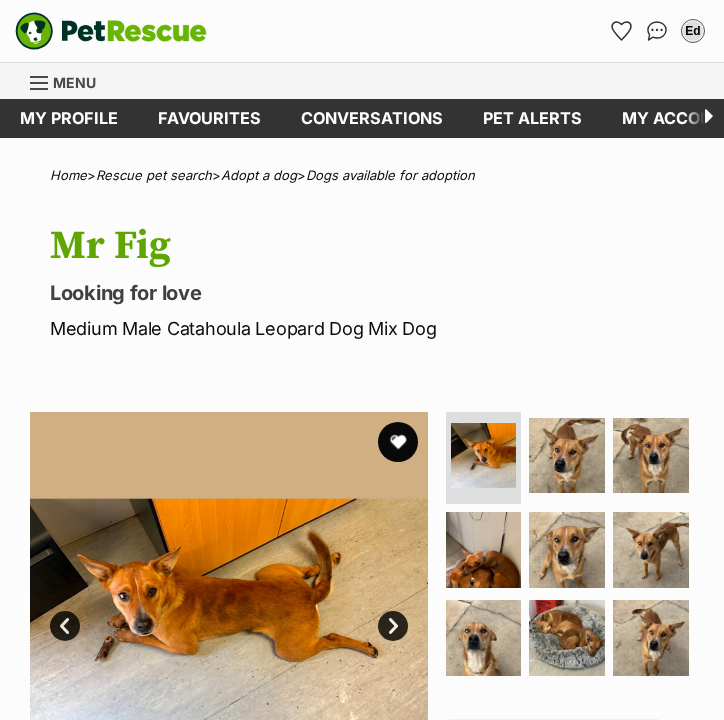 scroll, scrollTop: 0, scrollLeft: 0, axis: both 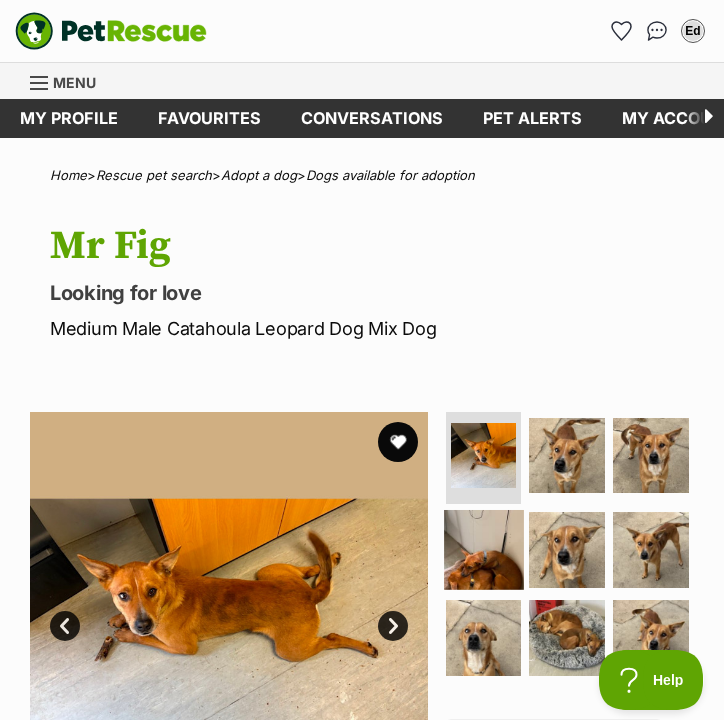 click at bounding box center (483, 549) 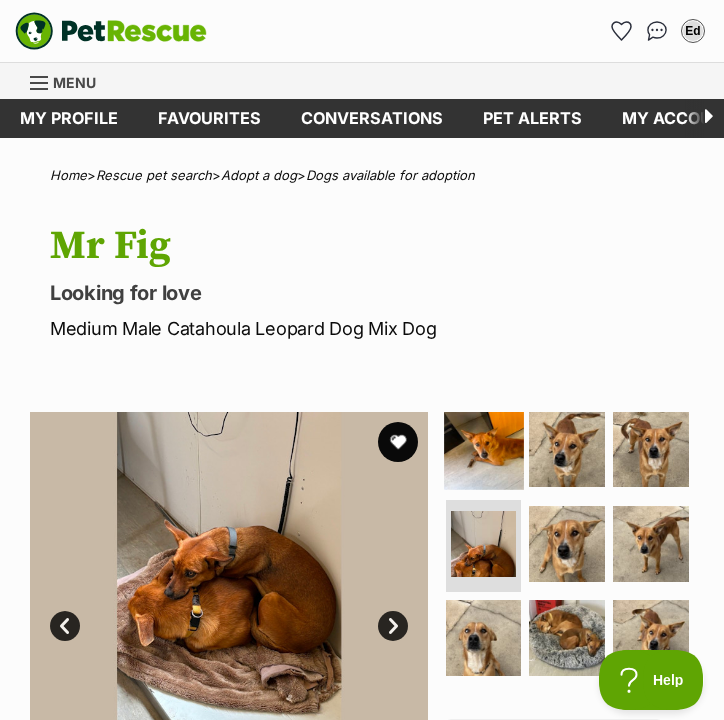 scroll, scrollTop: 0, scrollLeft: 0, axis: both 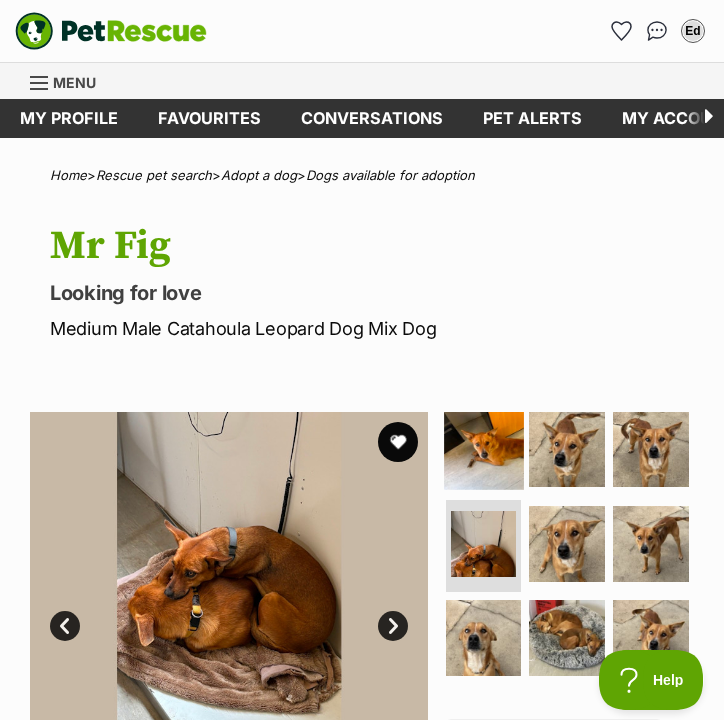 click at bounding box center (483, 449) 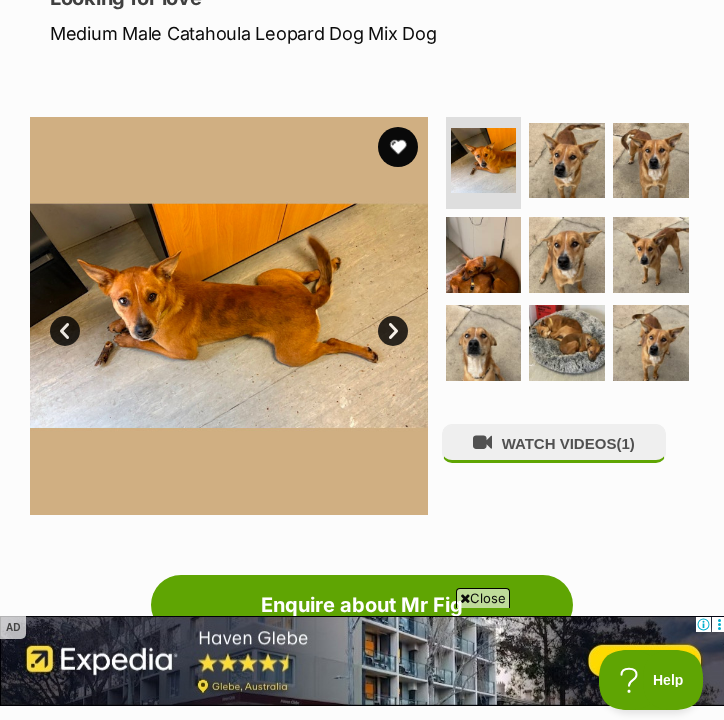 scroll, scrollTop: 294, scrollLeft: 0, axis: vertical 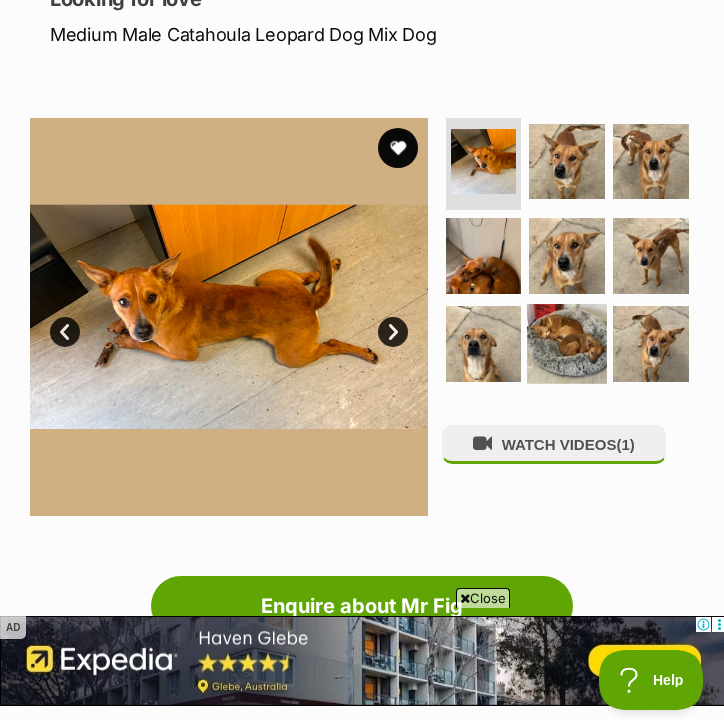 click at bounding box center [566, 343] 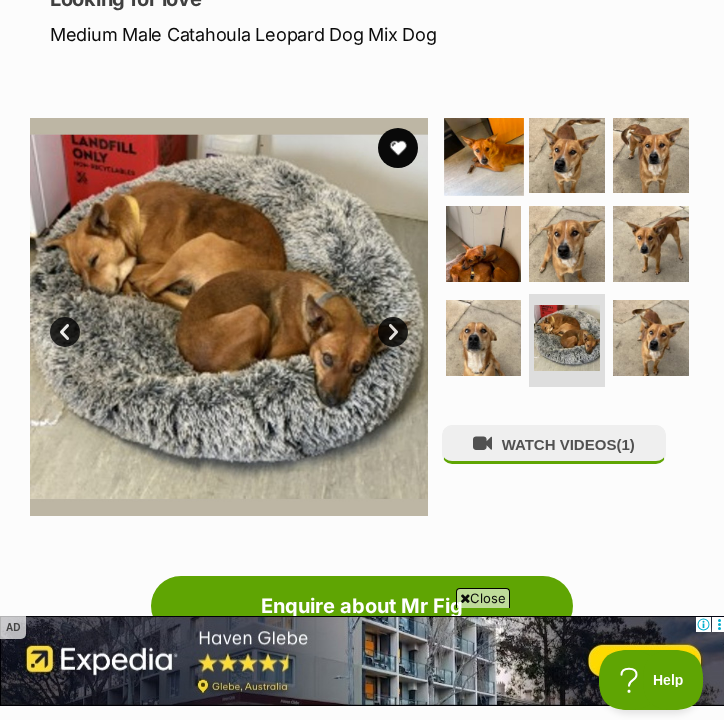 click at bounding box center (483, 155) 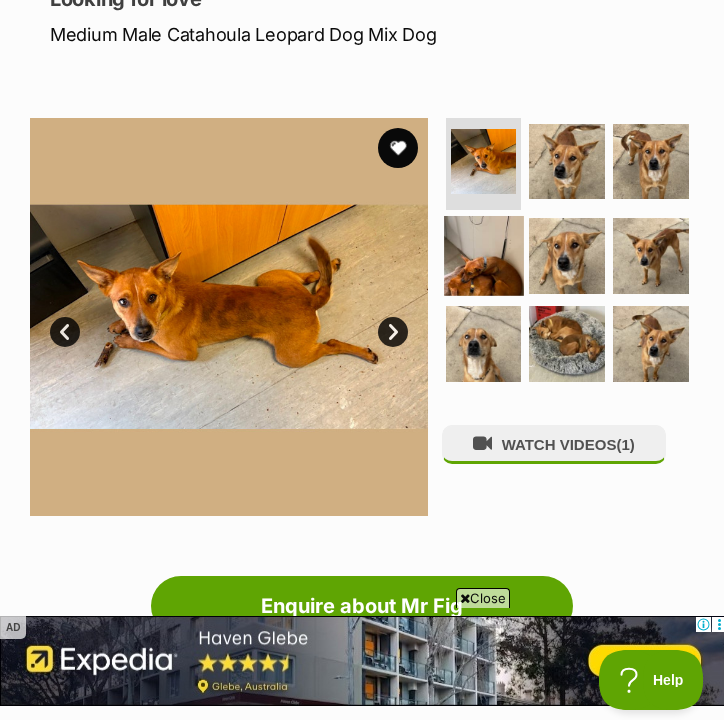 click at bounding box center [483, 255] 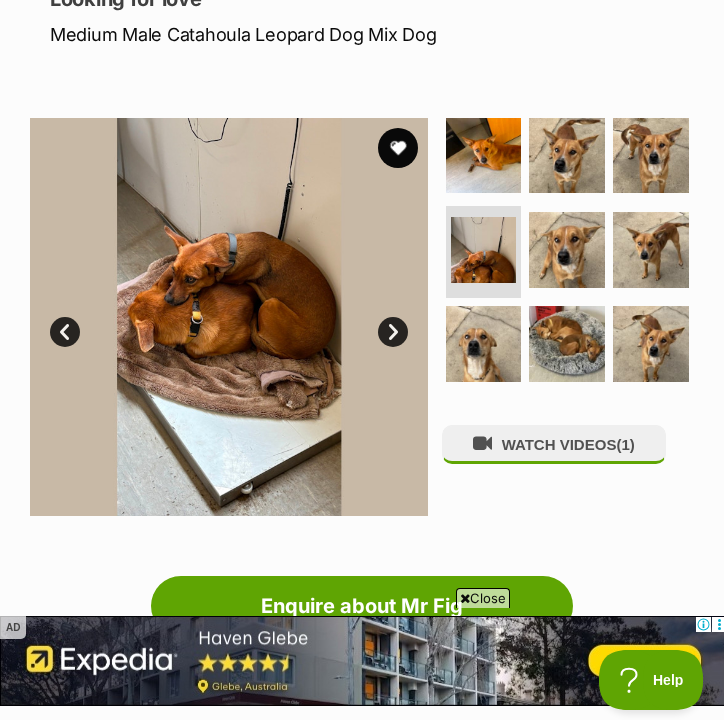 click on "Next" at bounding box center [393, 332] 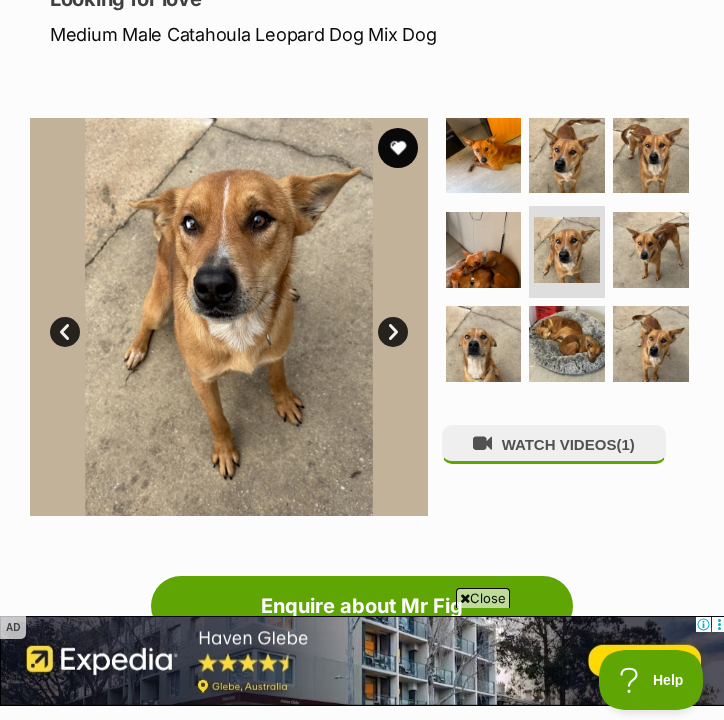 click on "Next" at bounding box center (393, 332) 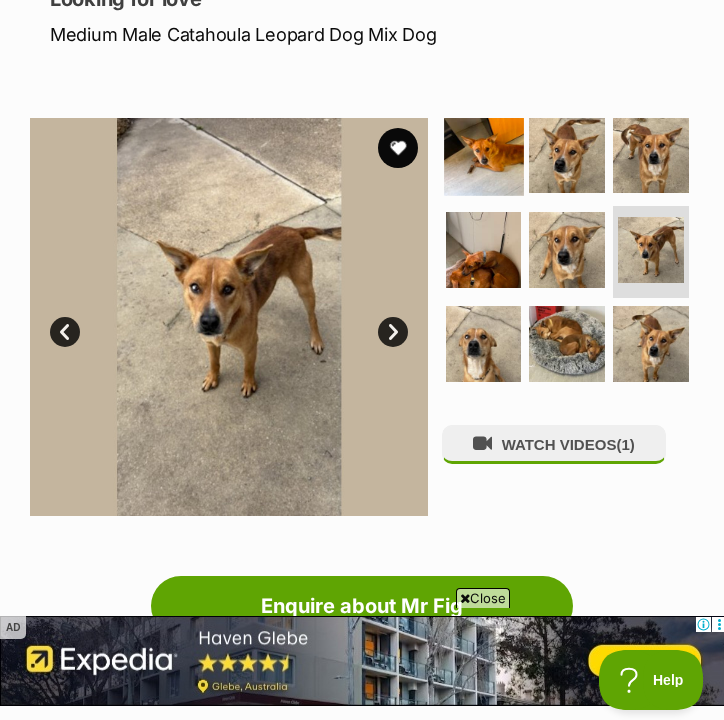 click at bounding box center [483, 155] 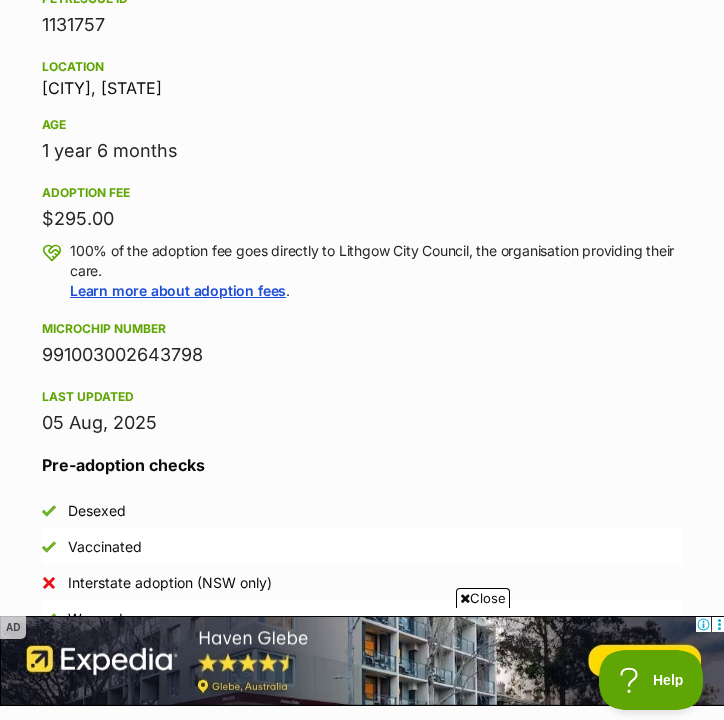 scroll, scrollTop: 1039, scrollLeft: 0, axis: vertical 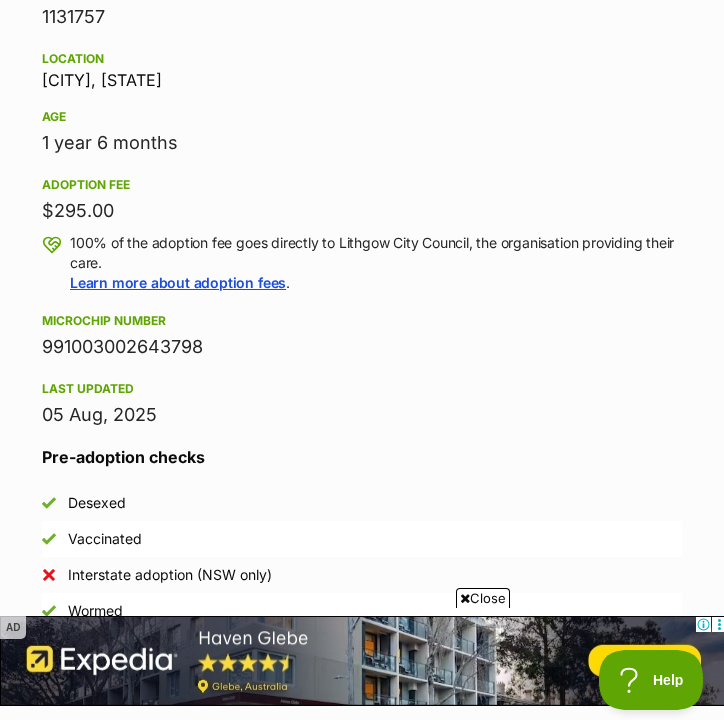 drag, startPoint x: 42, startPoint y: 141, endPoint x: 213, endPoint y: 131, distance: 171.29214 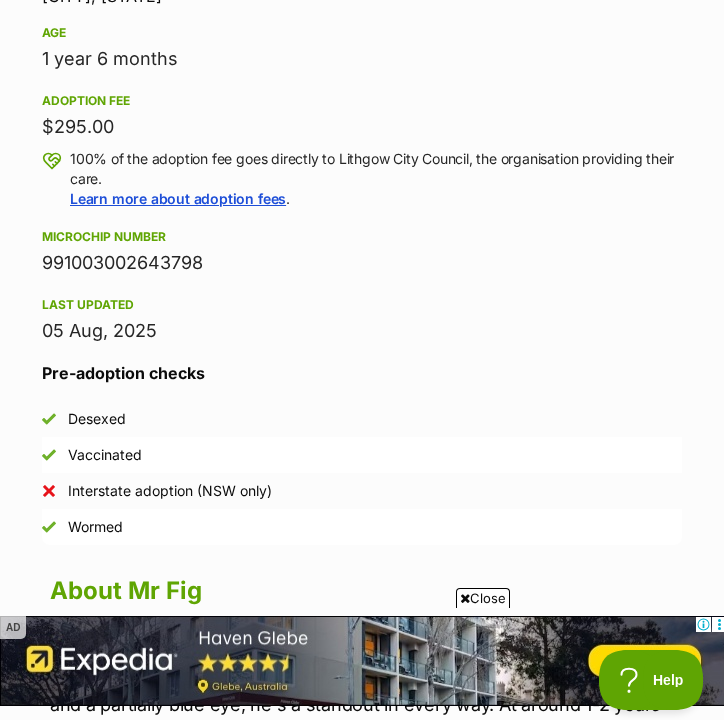 scroll, scrollTop: 1173, scrollLeft: 0, axis: vertical 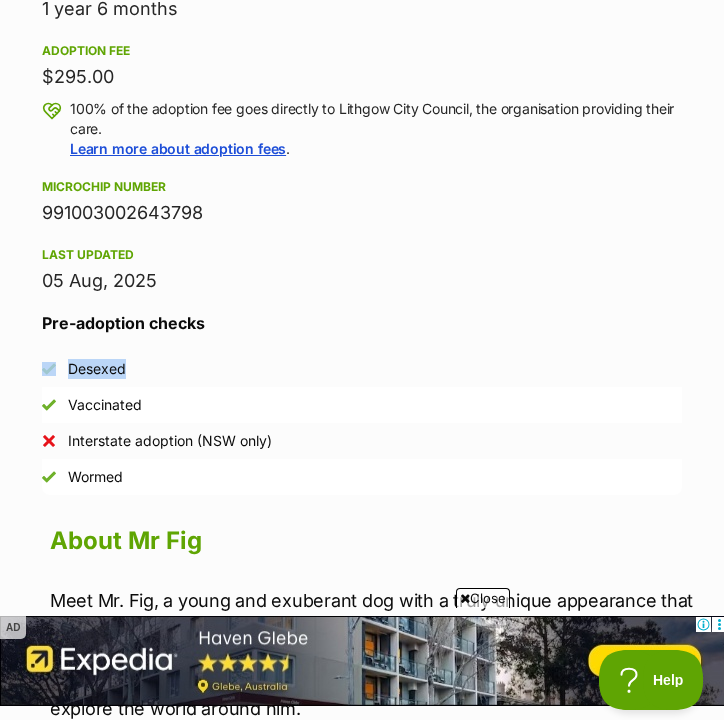 drag, startPoint x: 113, startPoint y: 361, endPoint x: 23, endPoint y: 382, distance: 92.417534 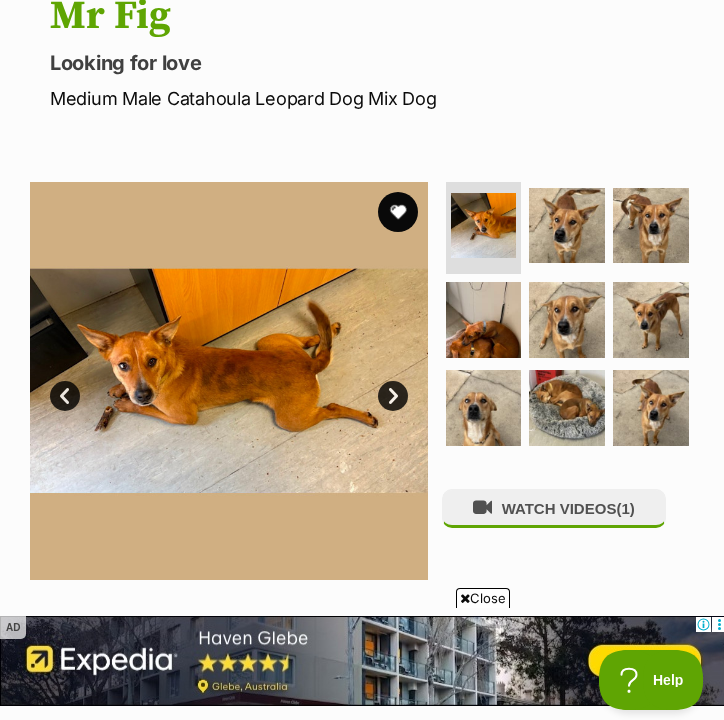 scroll, scrollTop: 154, scrollLeft: 0, axis: vertical 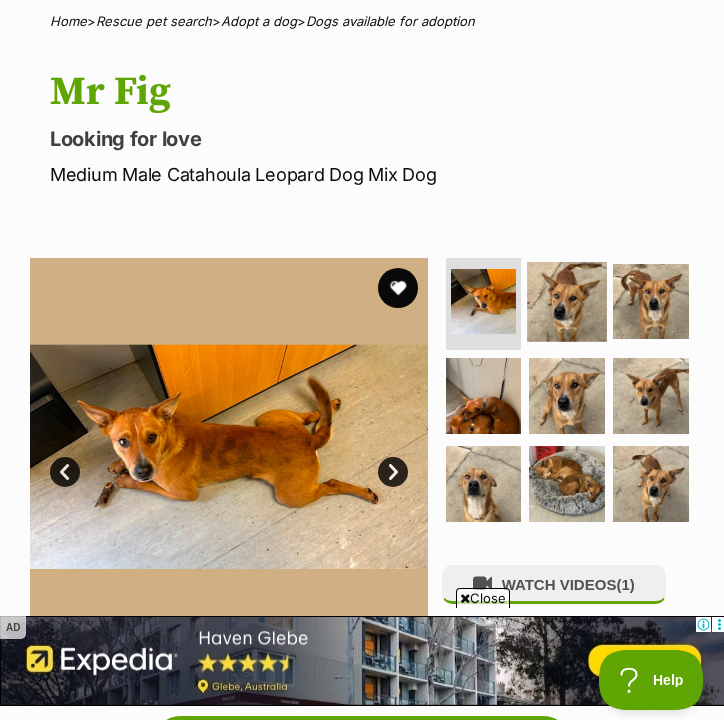 click at bounding box center (566, 301) 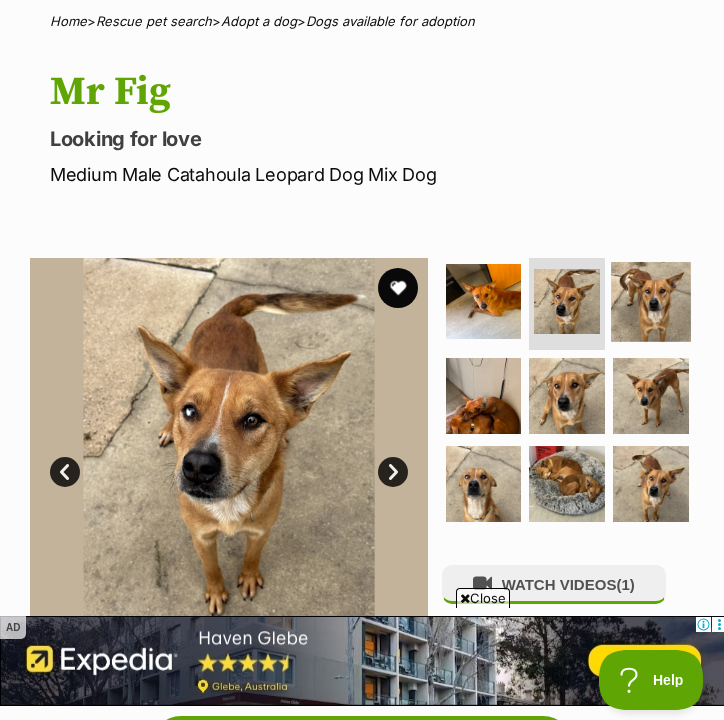 click at bounding box center (650, 301) 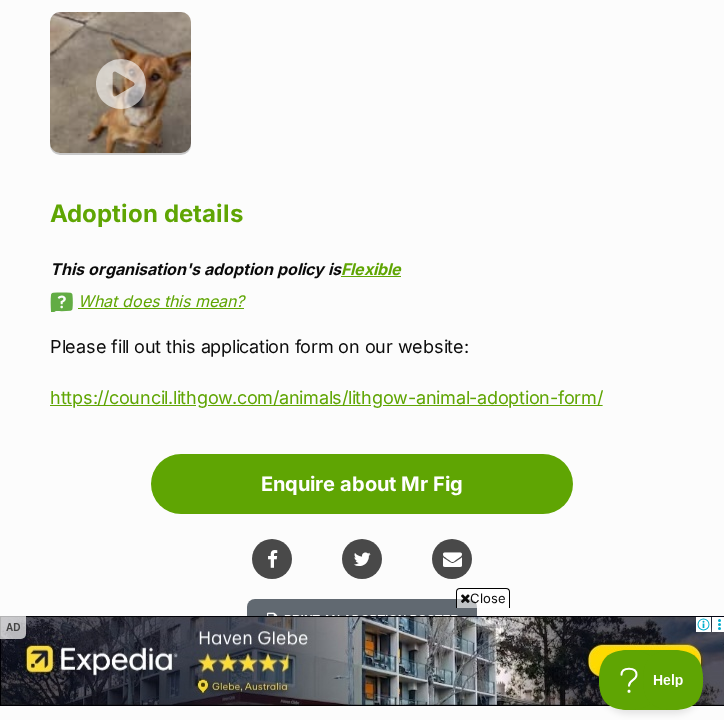 scroll, scrollTop: 2457, scrollLeft: 0, axis: vertical 